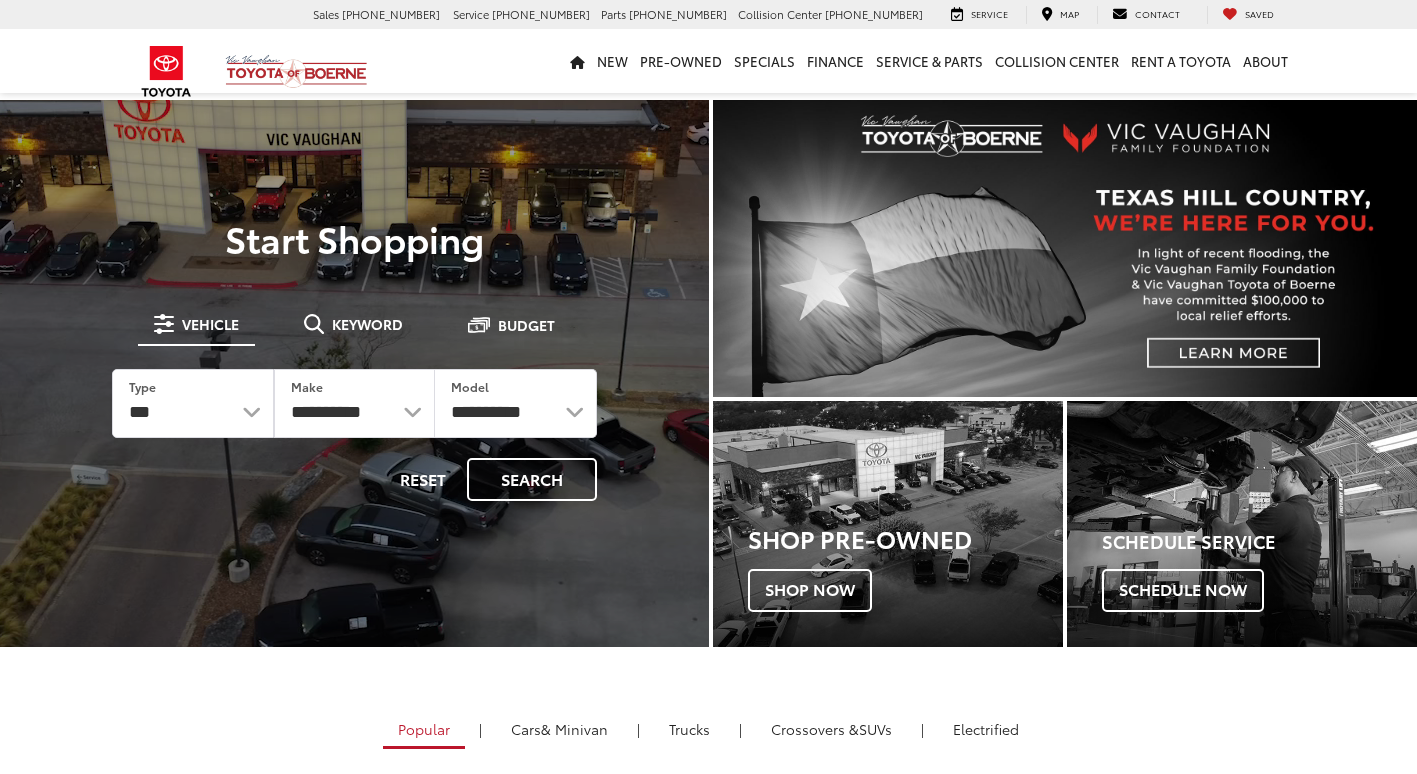 scroll, scrollTop: 0, scrollLeft: 0, axis: both 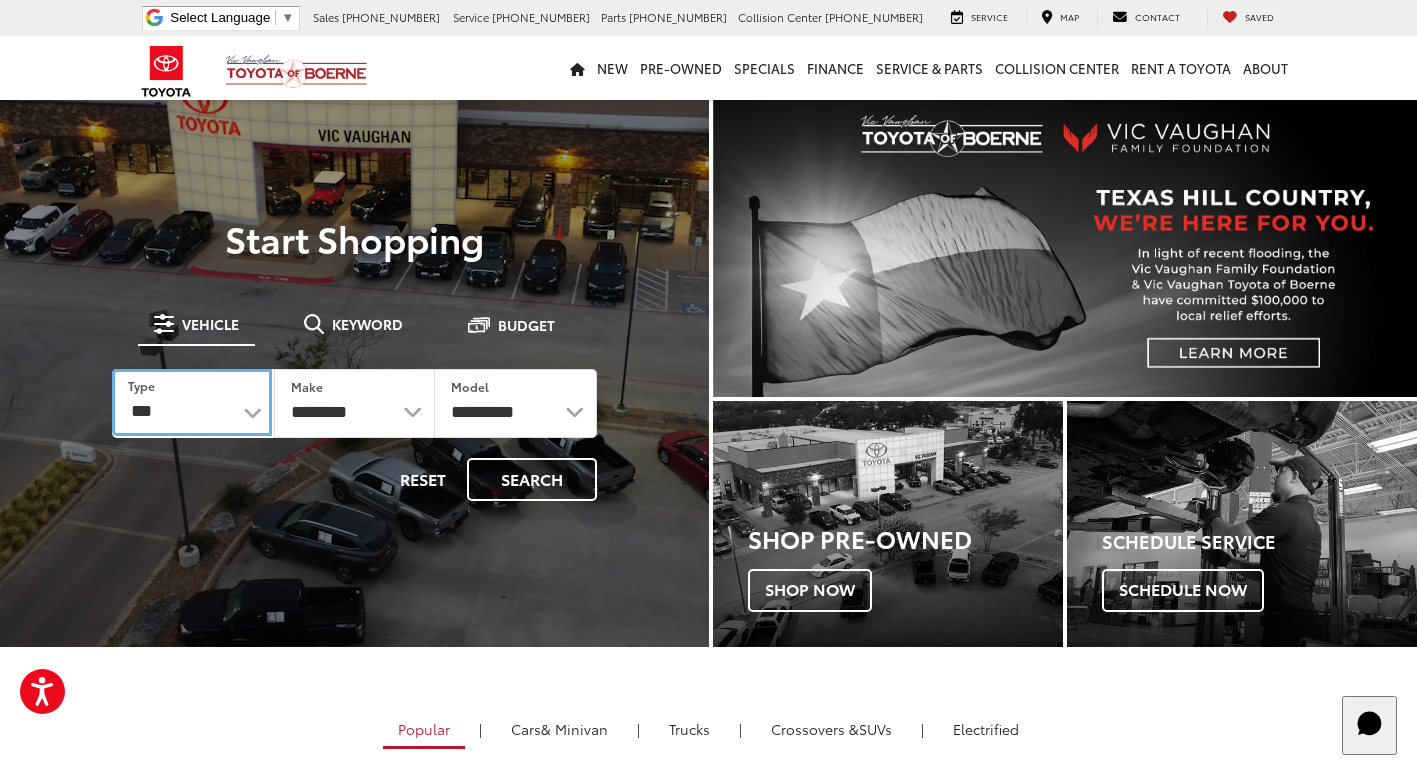 click on "***
***
****
*********" at bounding box center [192, 402] 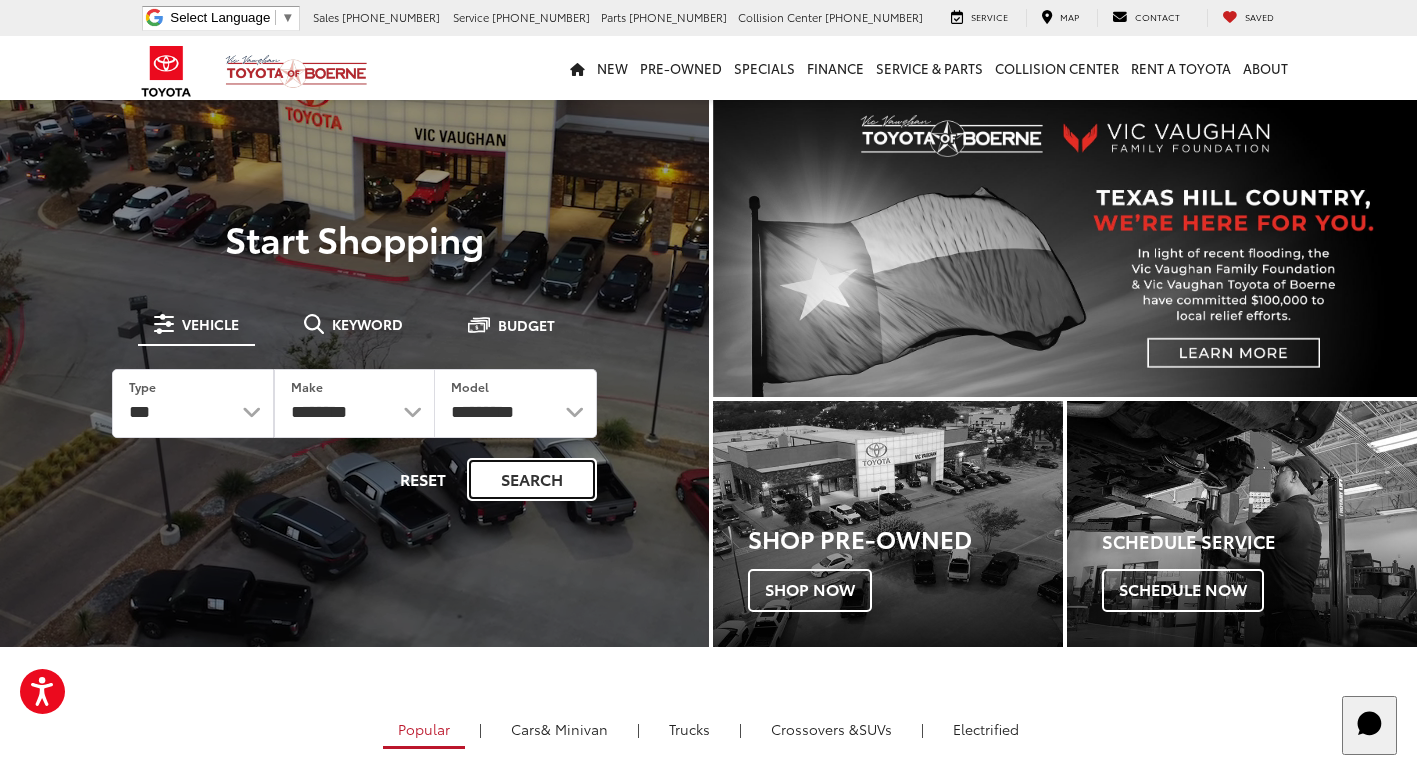 click on "Search" at bounding box center [532, 479] 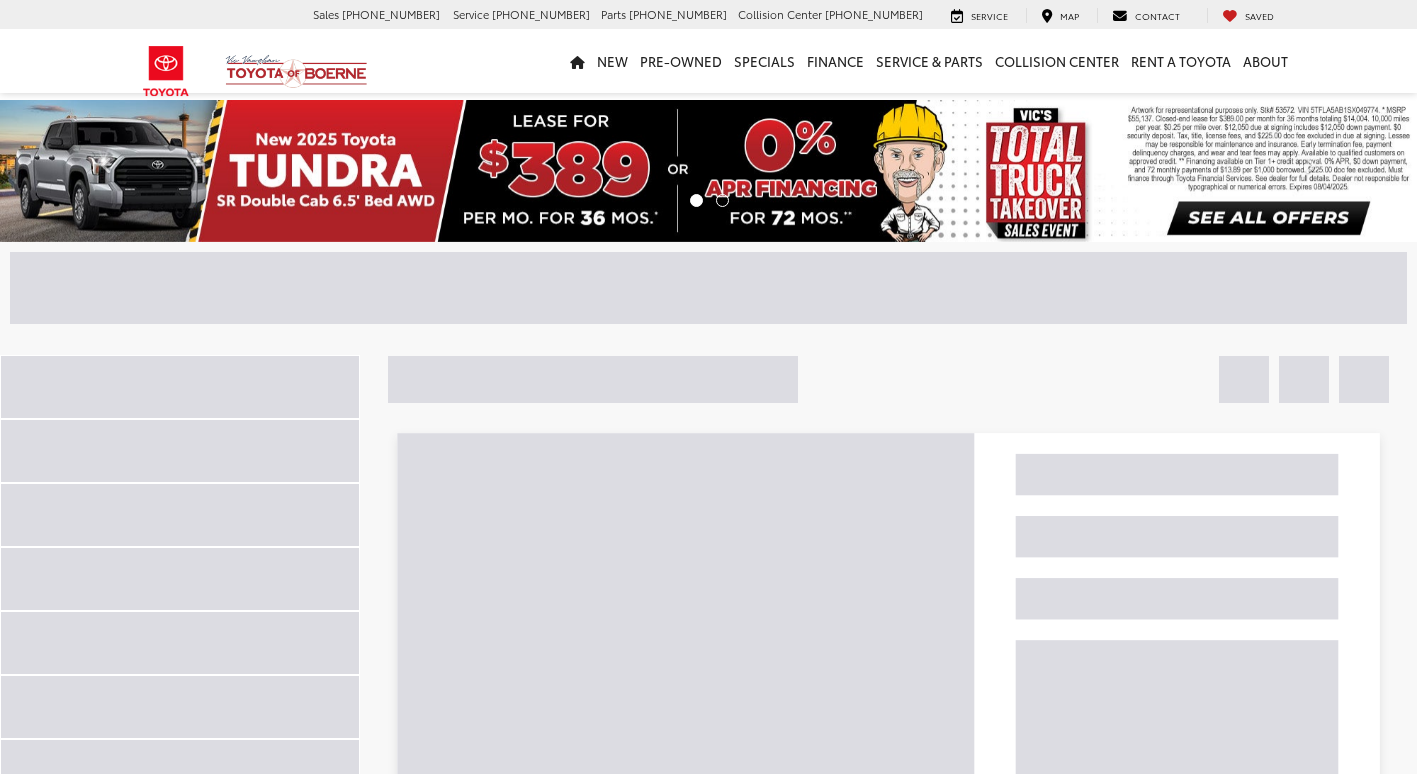 scroll, scrollTop: 0, scrollLeft: 0, axis: both 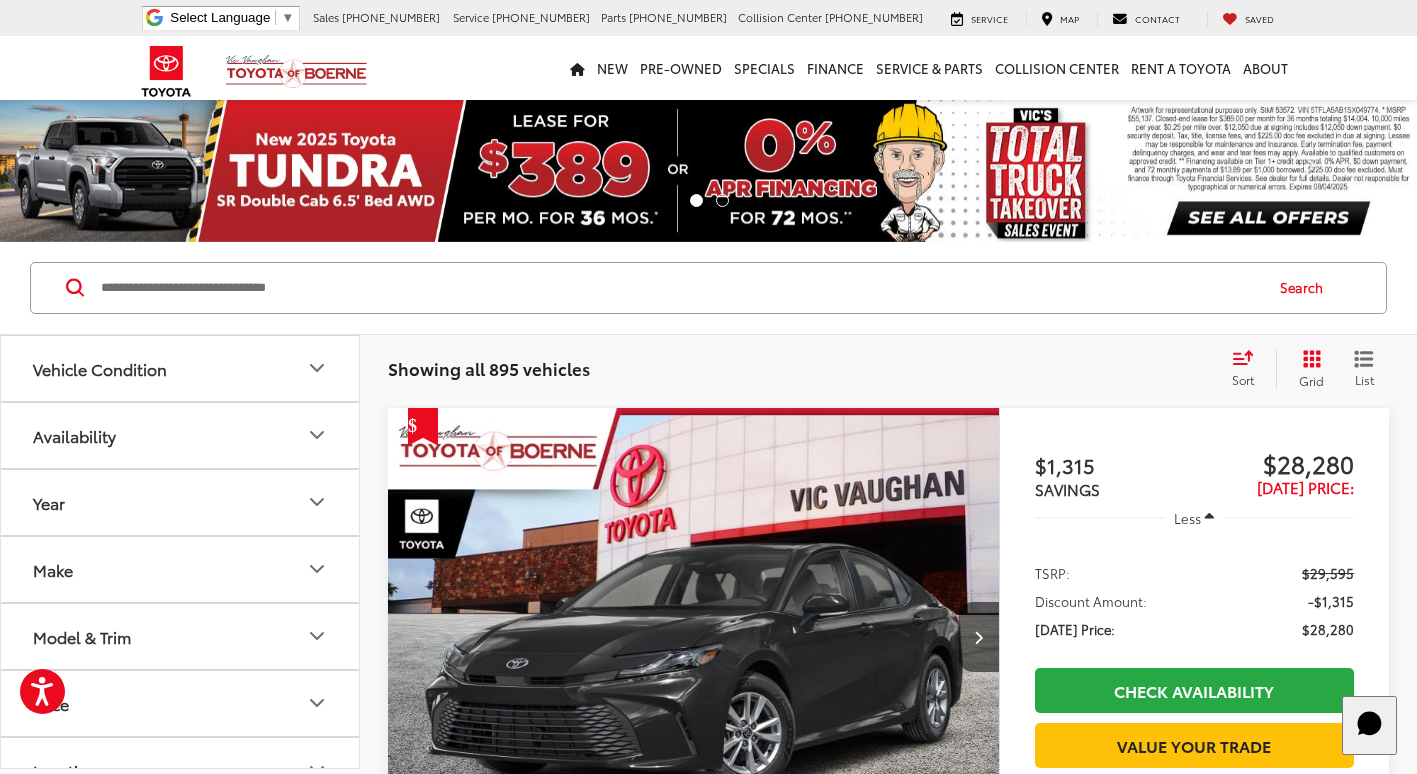 click at bounding box center (680, 288) 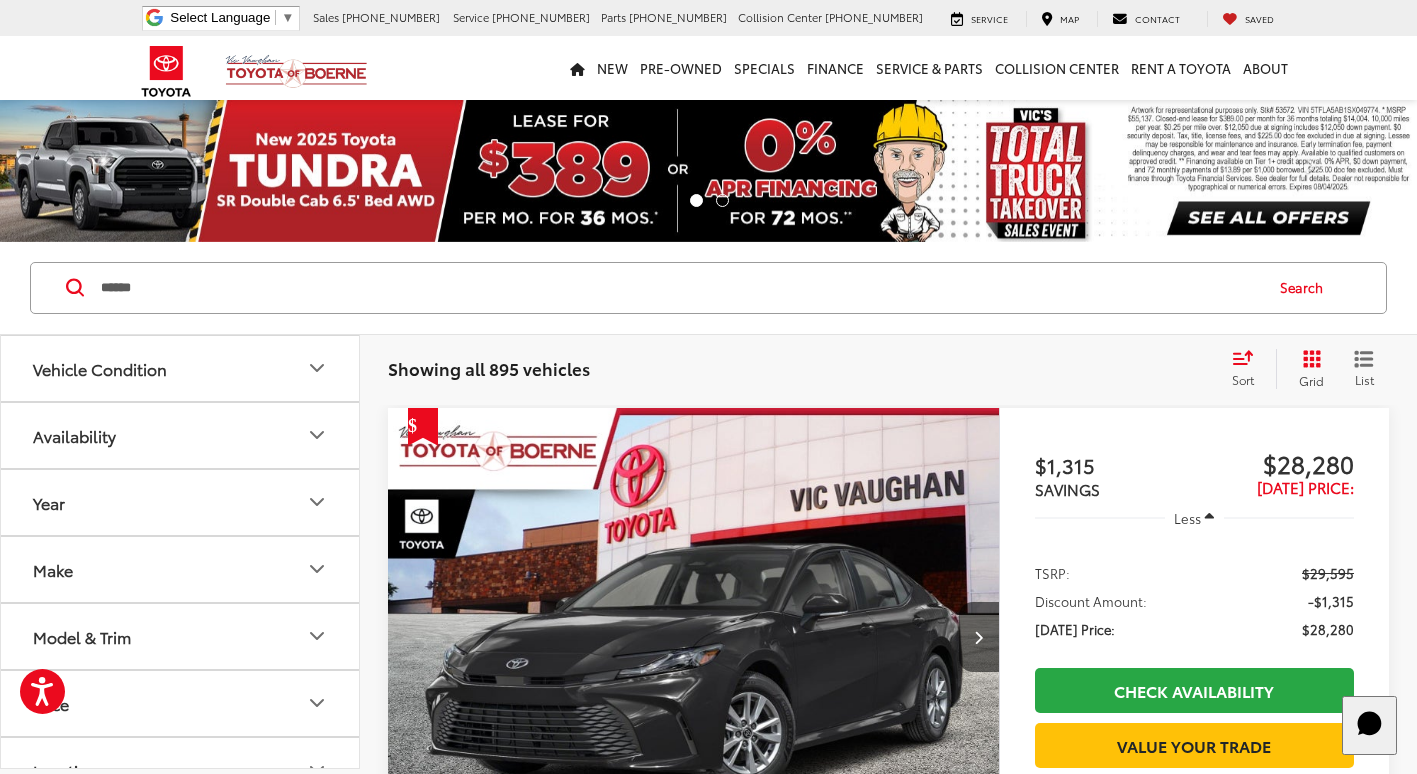 type on "******" 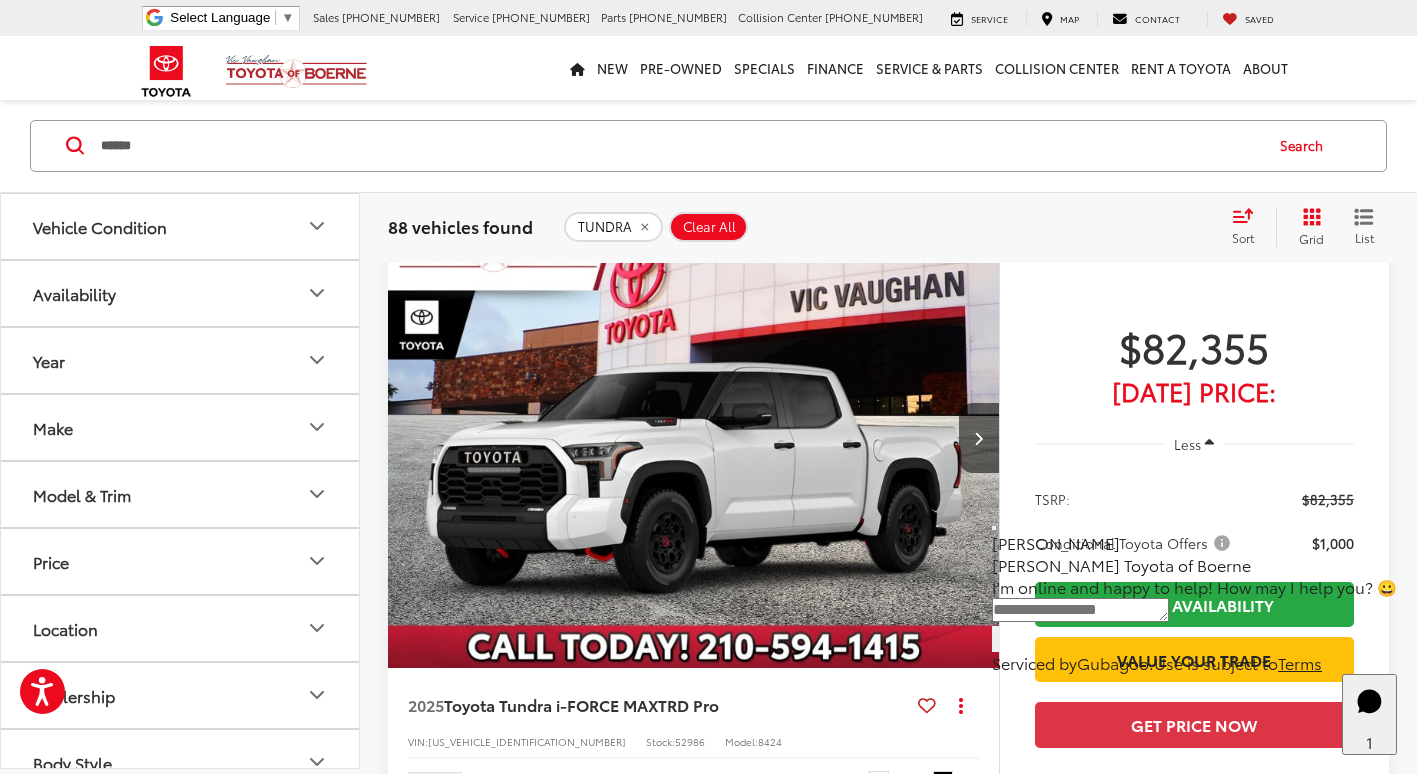 scroll, scrollTop: 200, scrollLeft: 0, axis: vertical 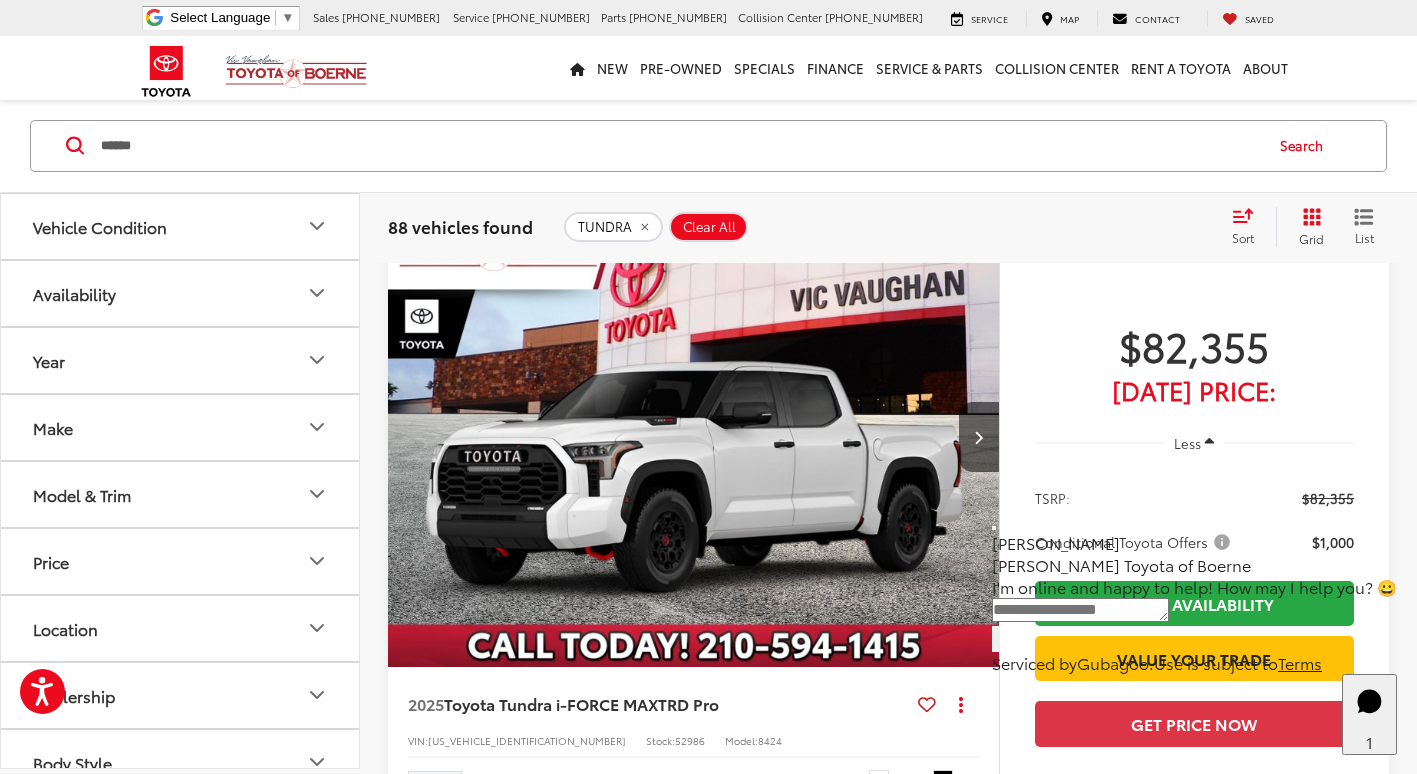 click 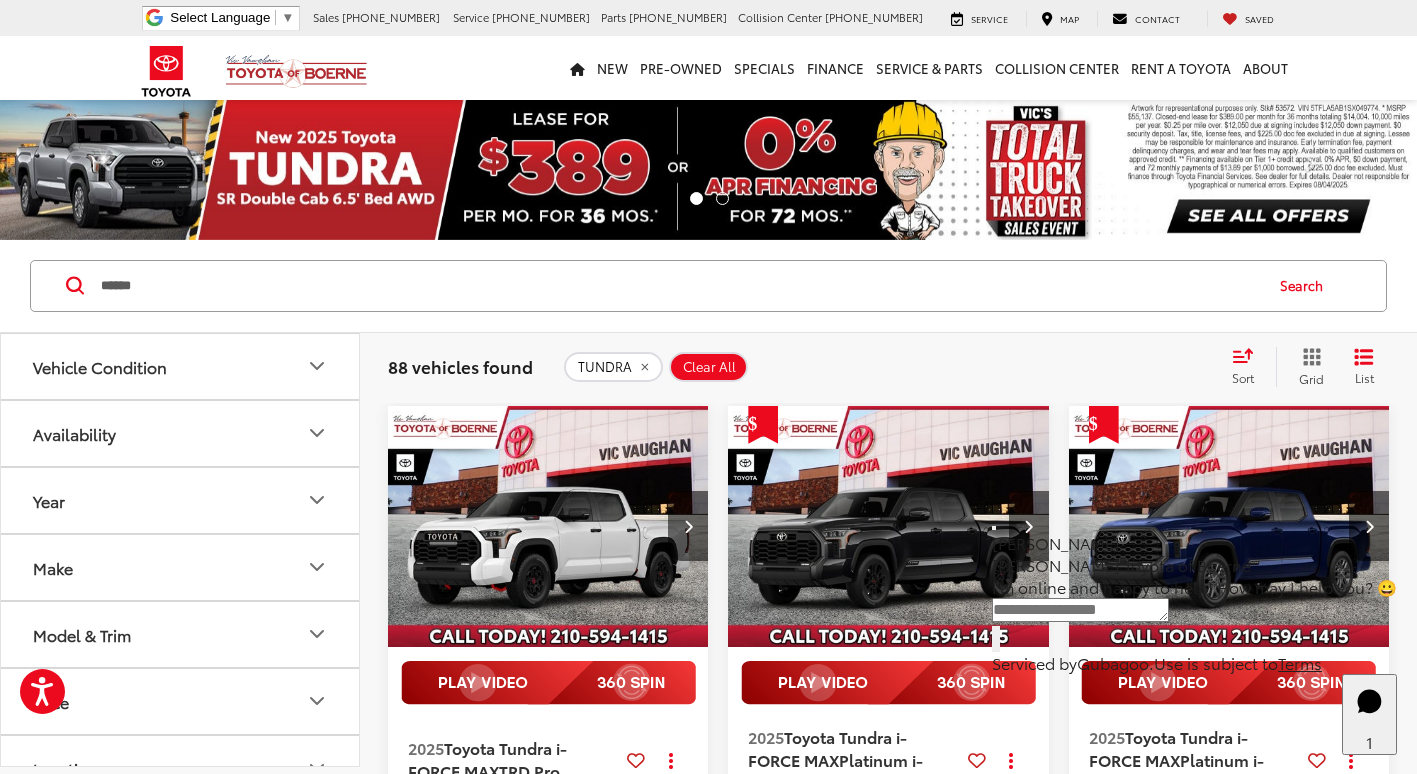 scroll, scrollTop: 0, scrollLeft: 0, axis: both 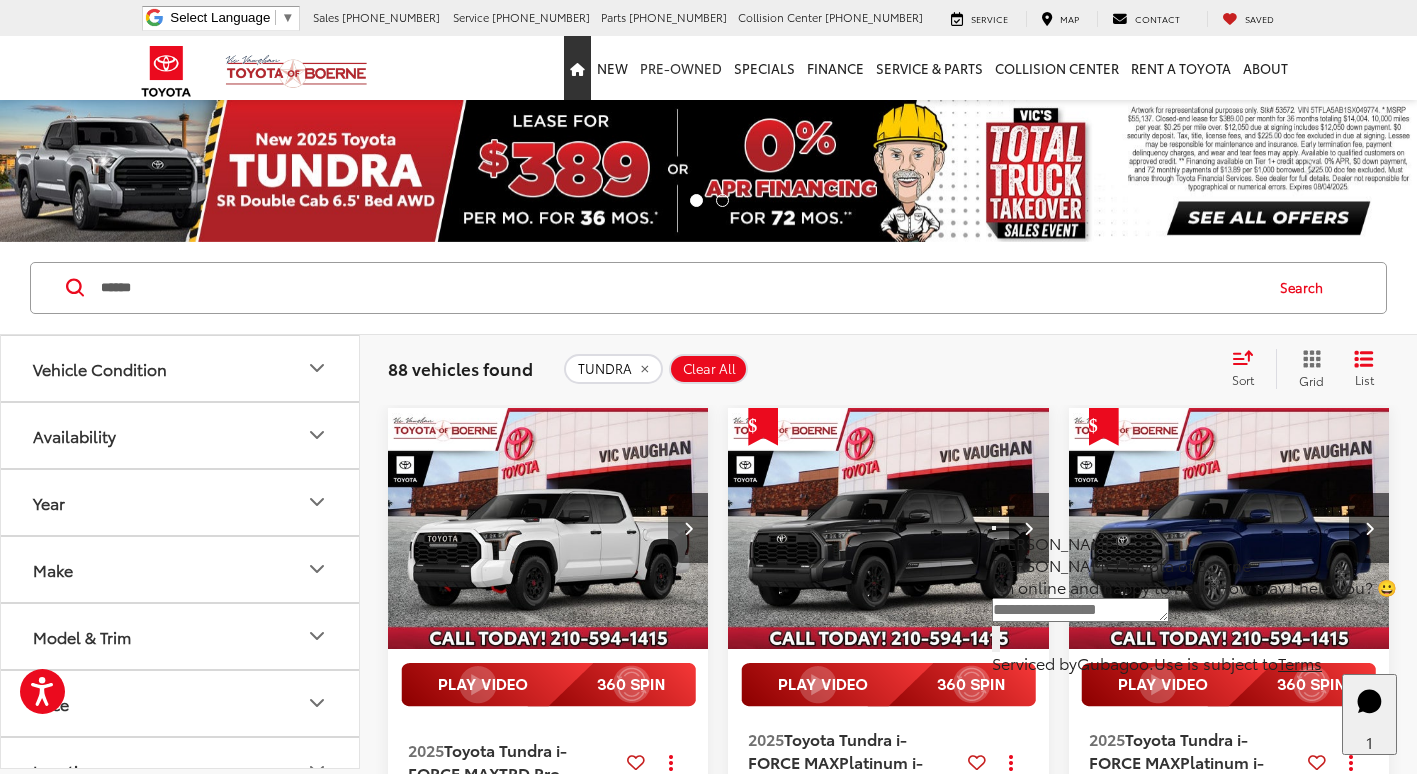 drag, startPoint x: 596, startPoint y: 58, endPoint x: 641, endPoint y: 37, distance: 49.658836 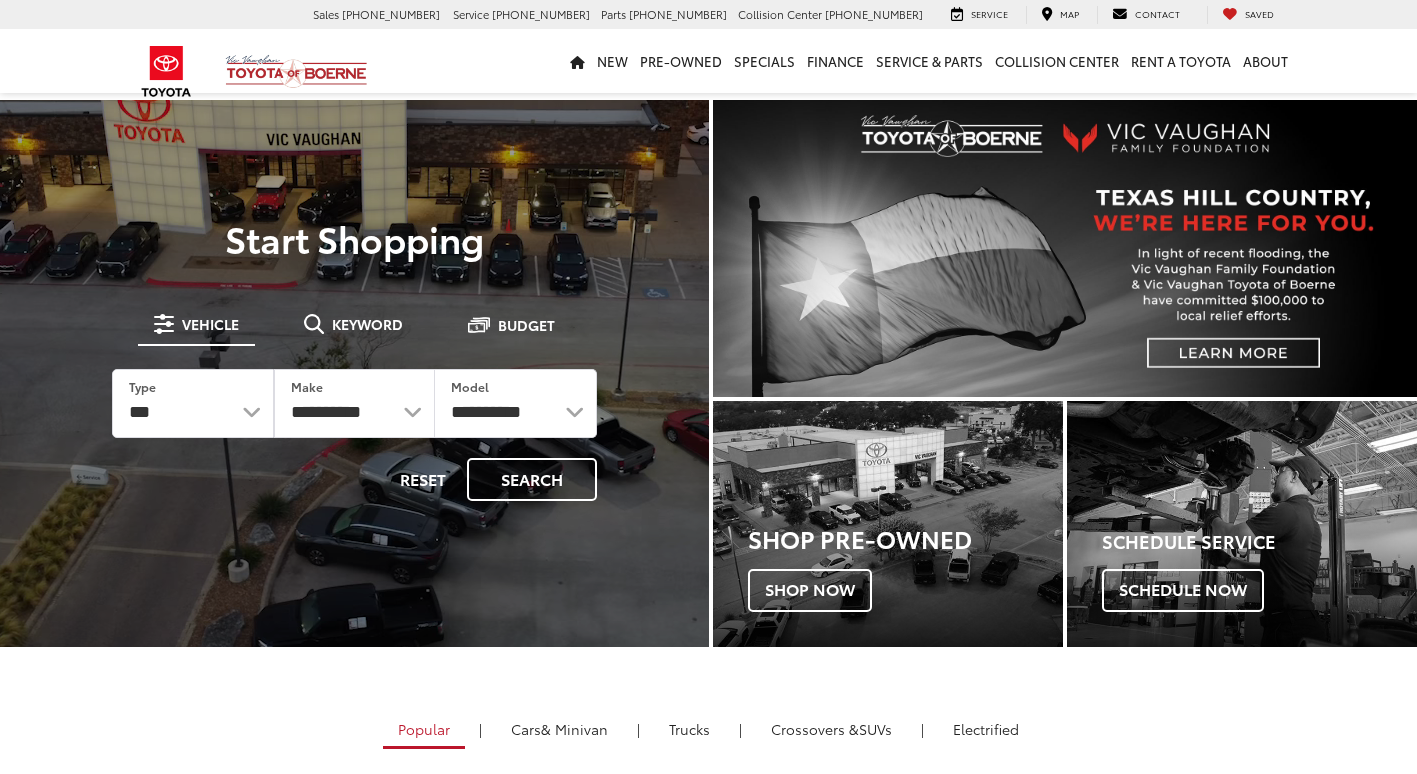 scroll, scrollTop: 0, scrollLeft: 0, axis: both 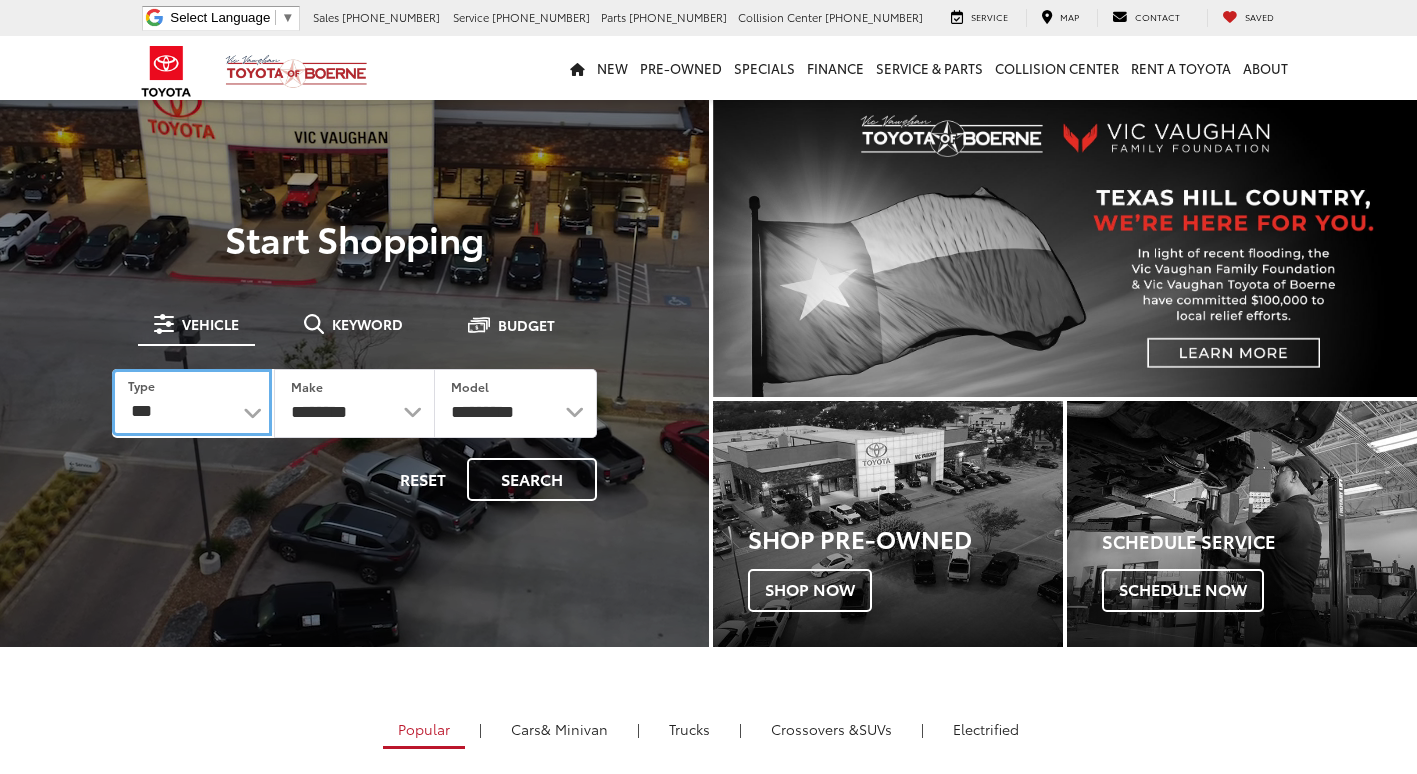 drag, startPoint x: 152, startPoint y: 418, endPoint x: 151, endPoint y: 433, distance: 15.033297 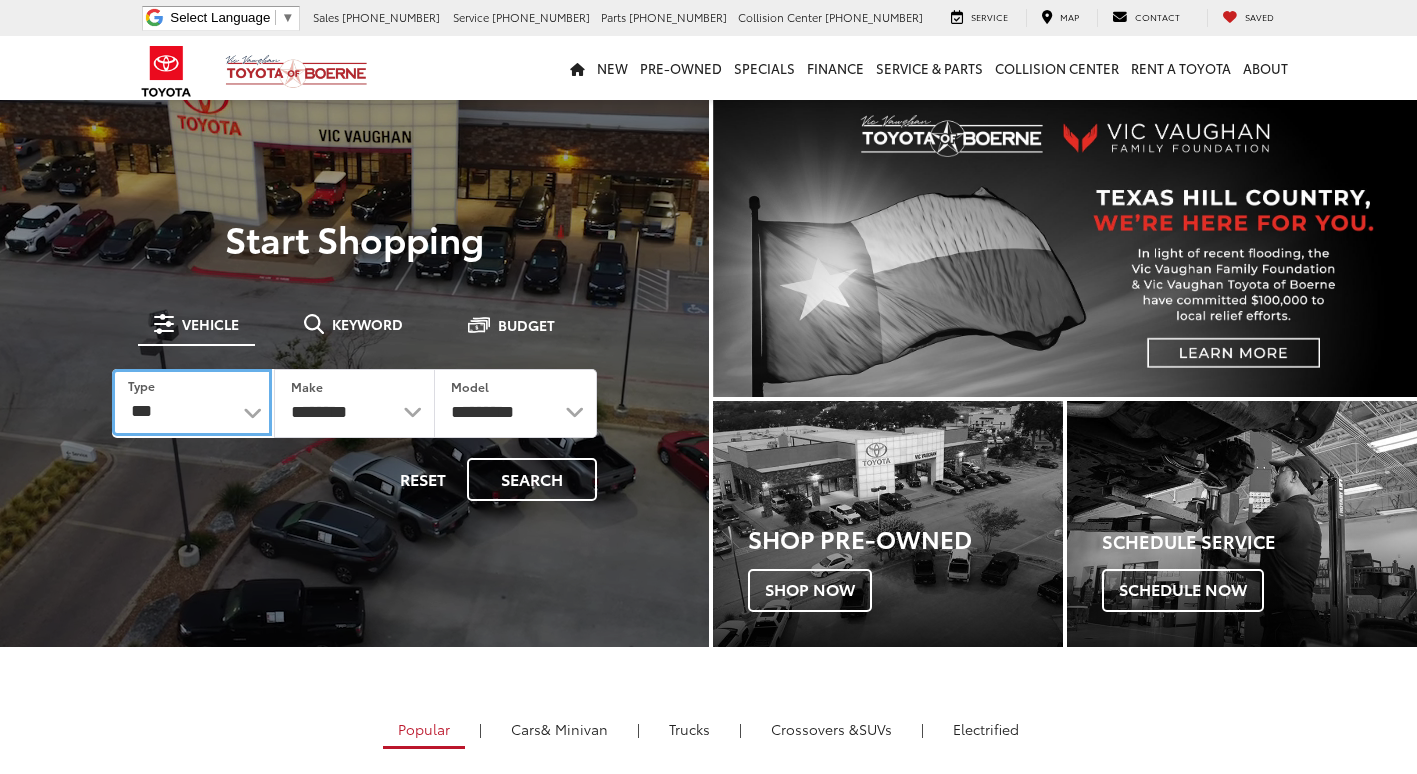 click on "***
***
****
*********" at bounding box center (192, 402) 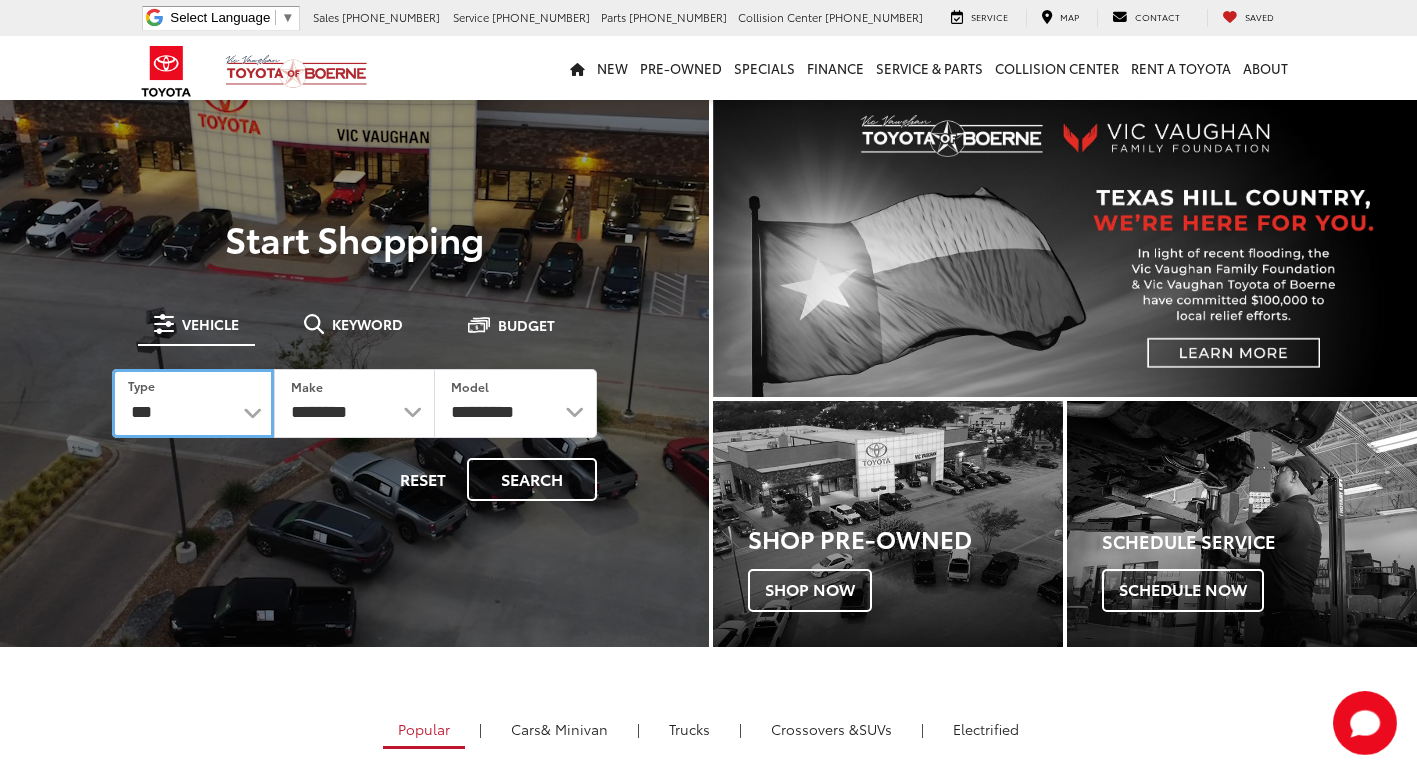 scroll, scrollTop: 0, scrollLeft: 0, axis: both 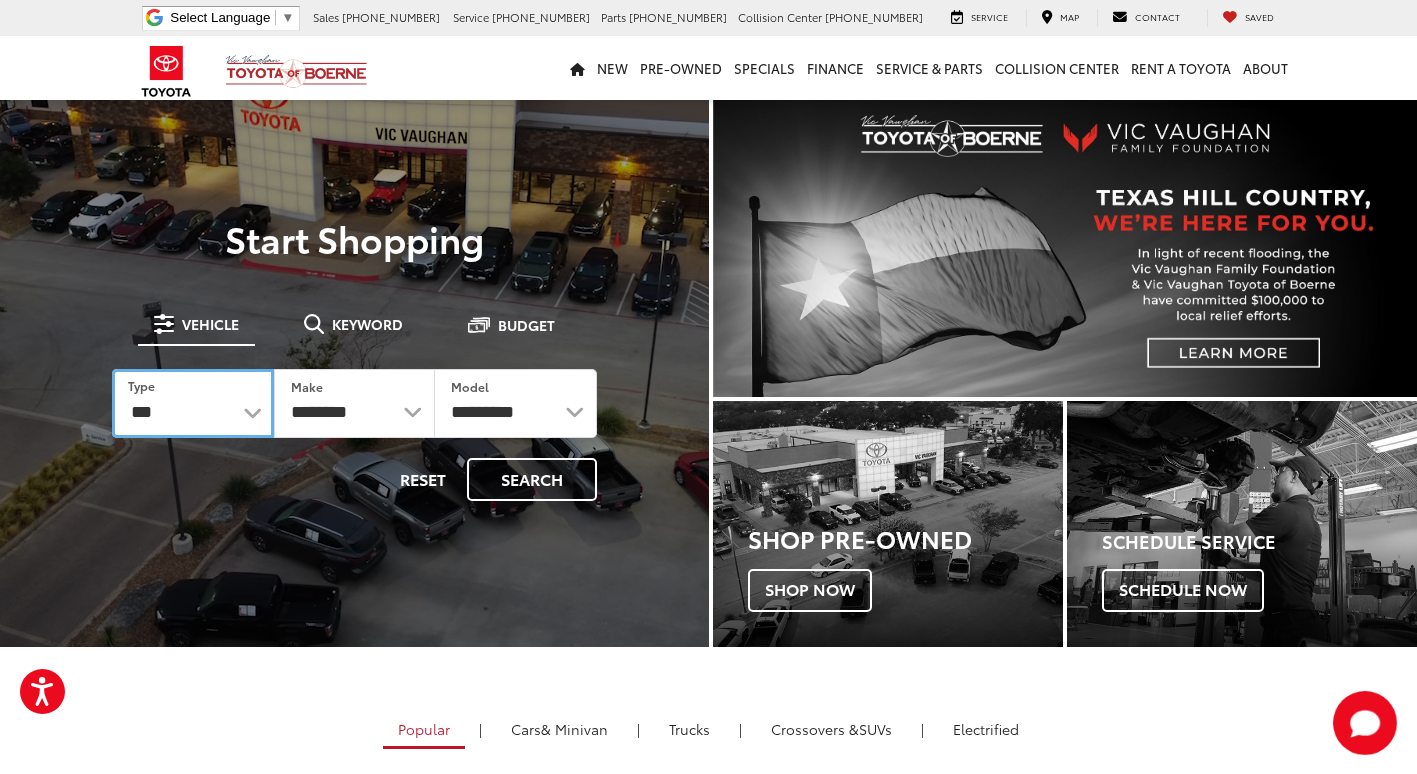 select on "******" 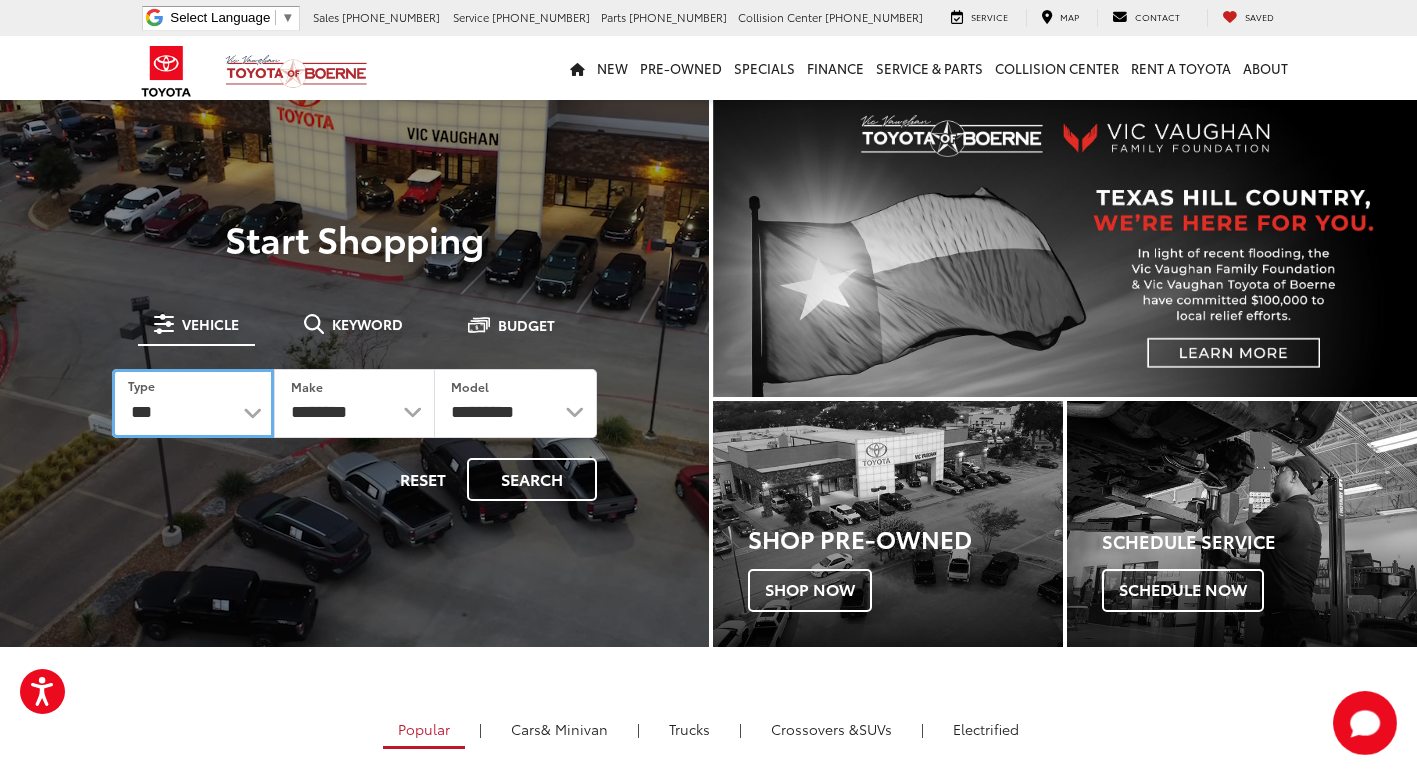 click on "***
***
****
*********" at bounding box center [193, 403] 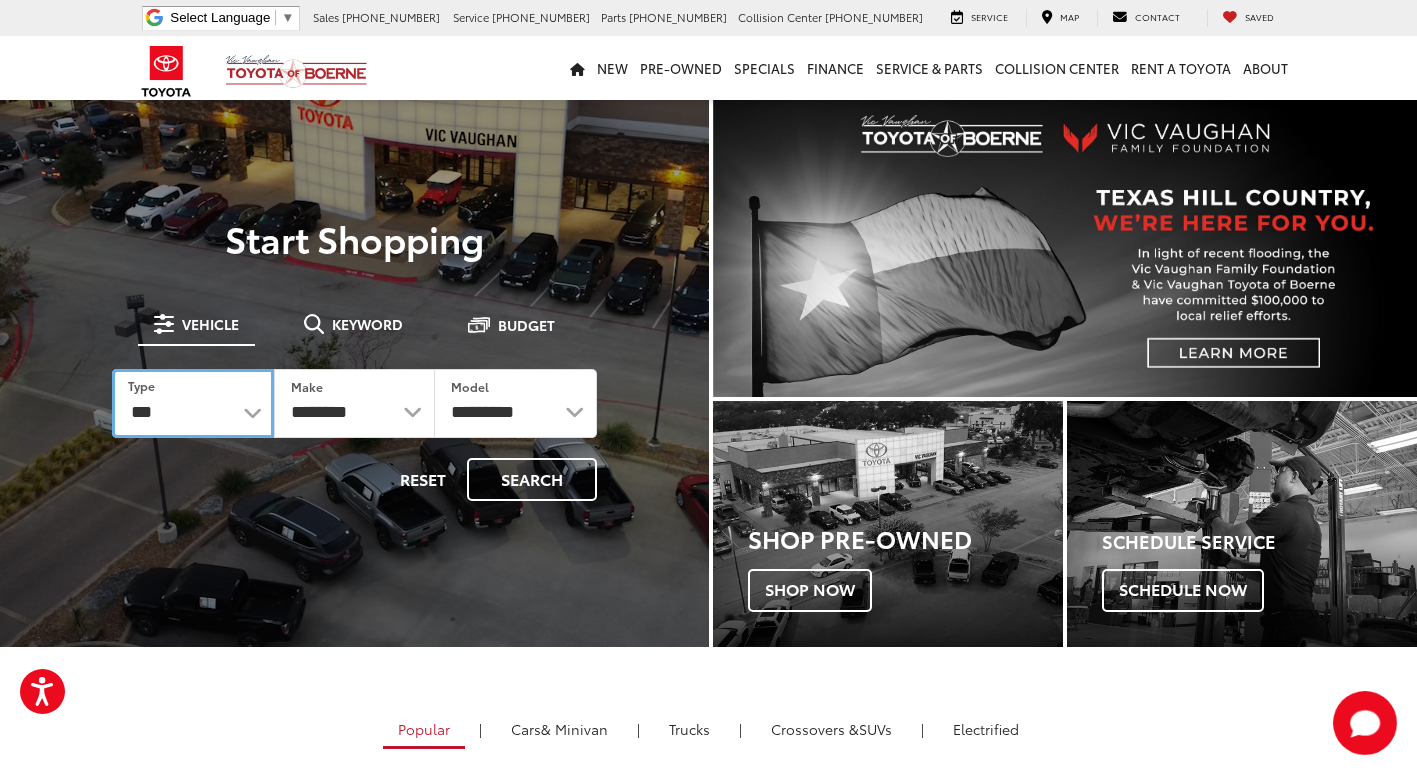 select 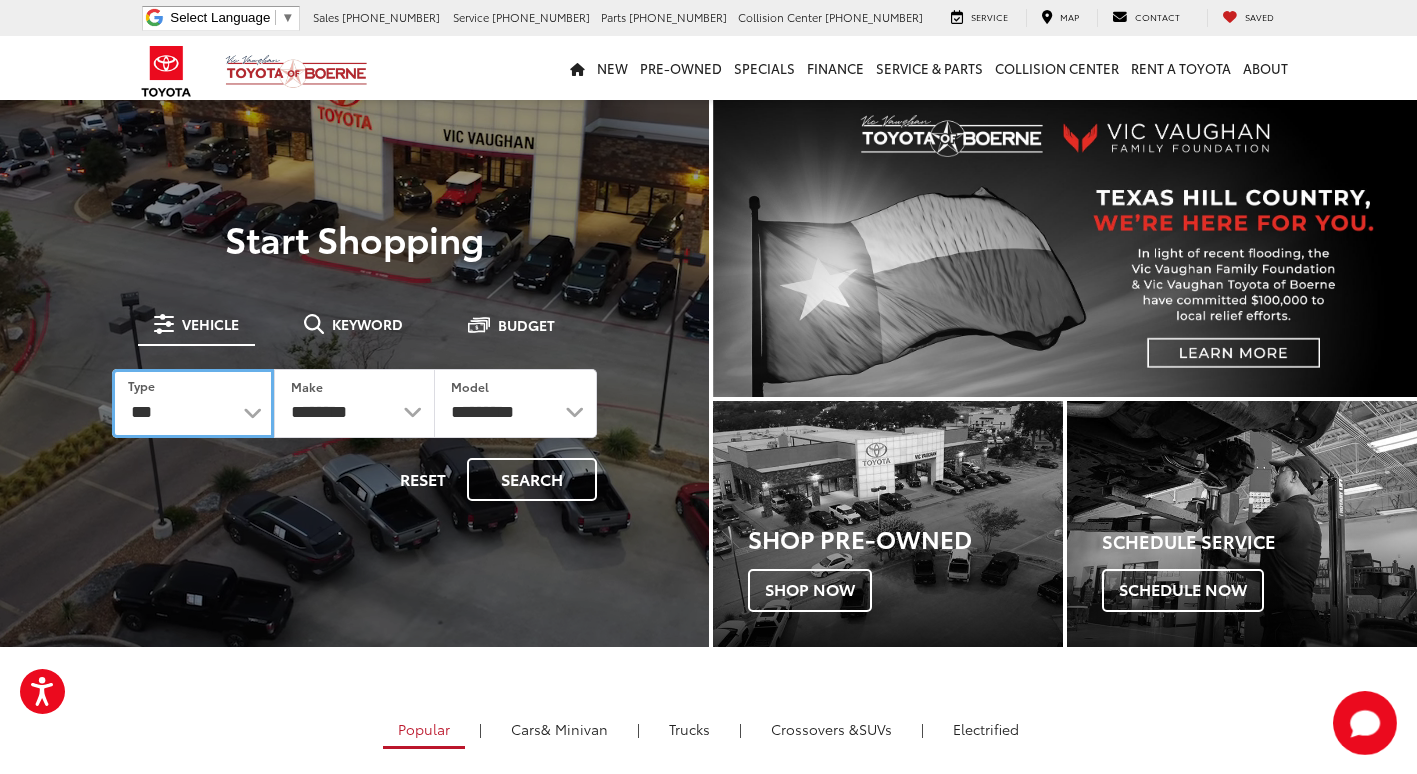 select 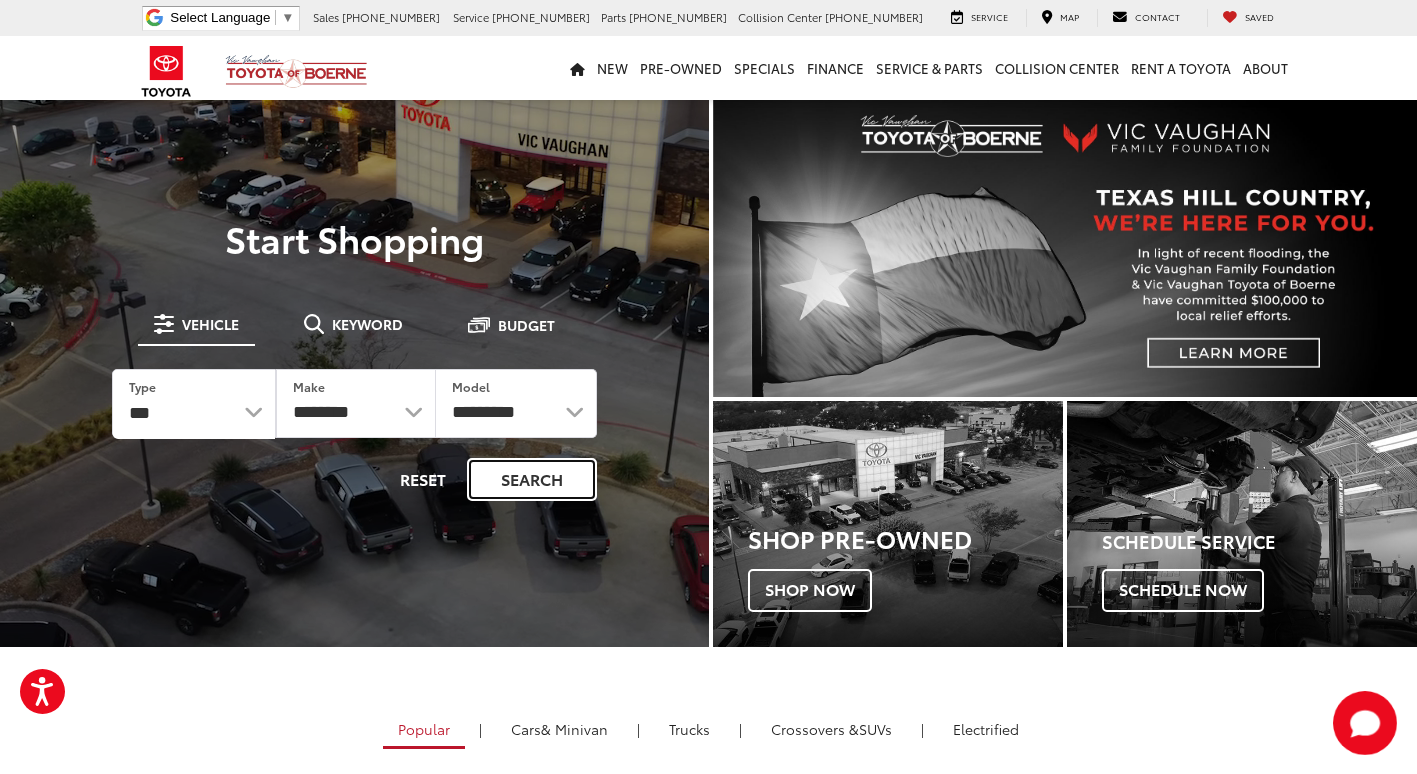 click on "Search" at bounding box center (532, 479) 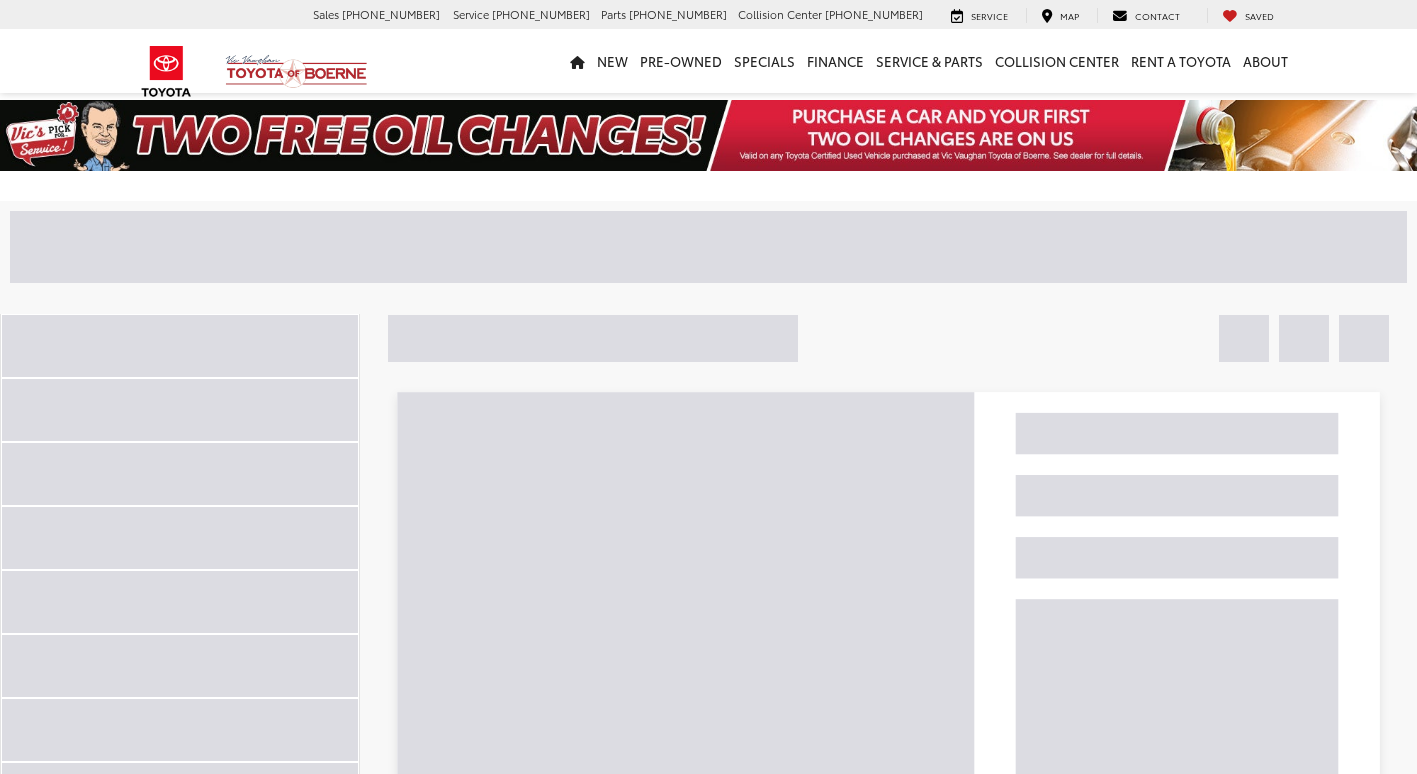 scroll, scrollTop: 0, scrollLeft: 0, axis: both 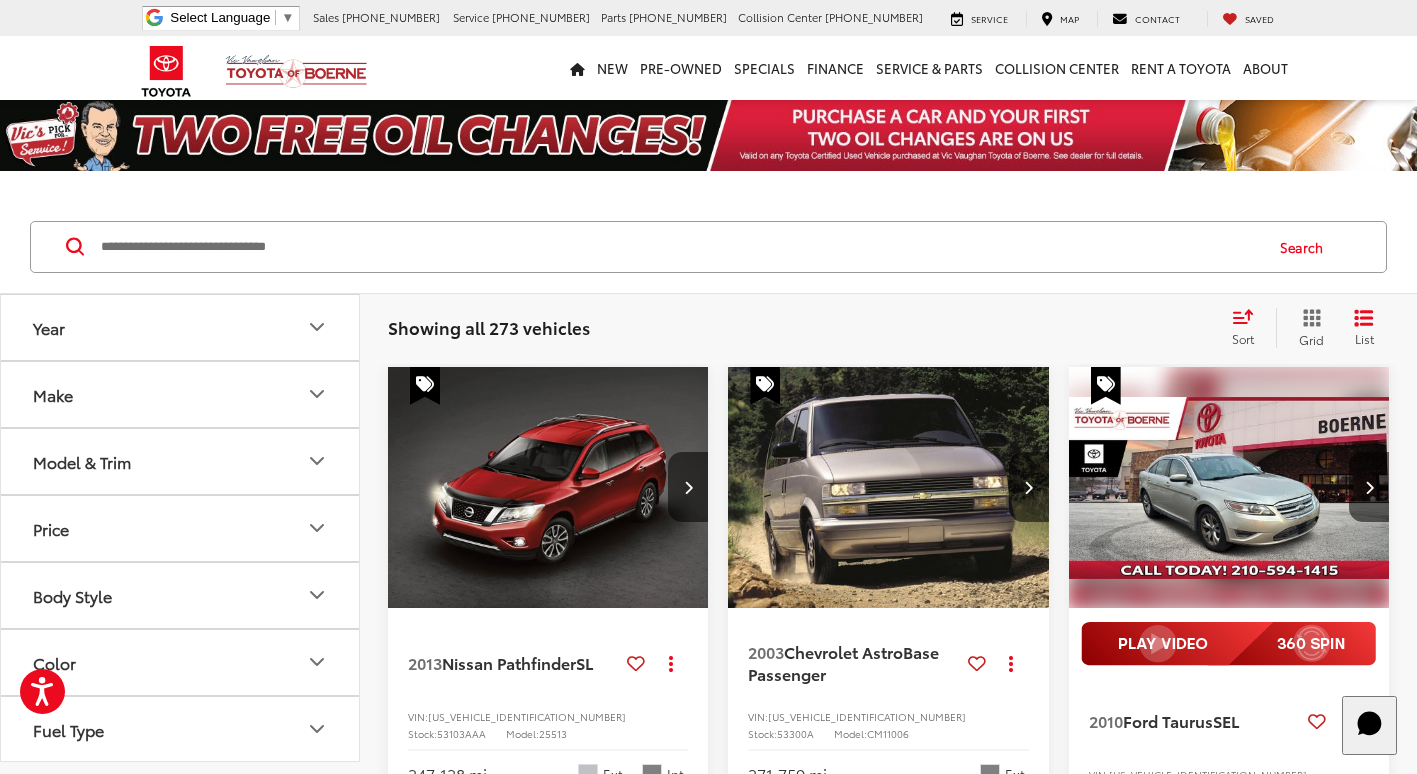 click at bounding box center (680, 247) 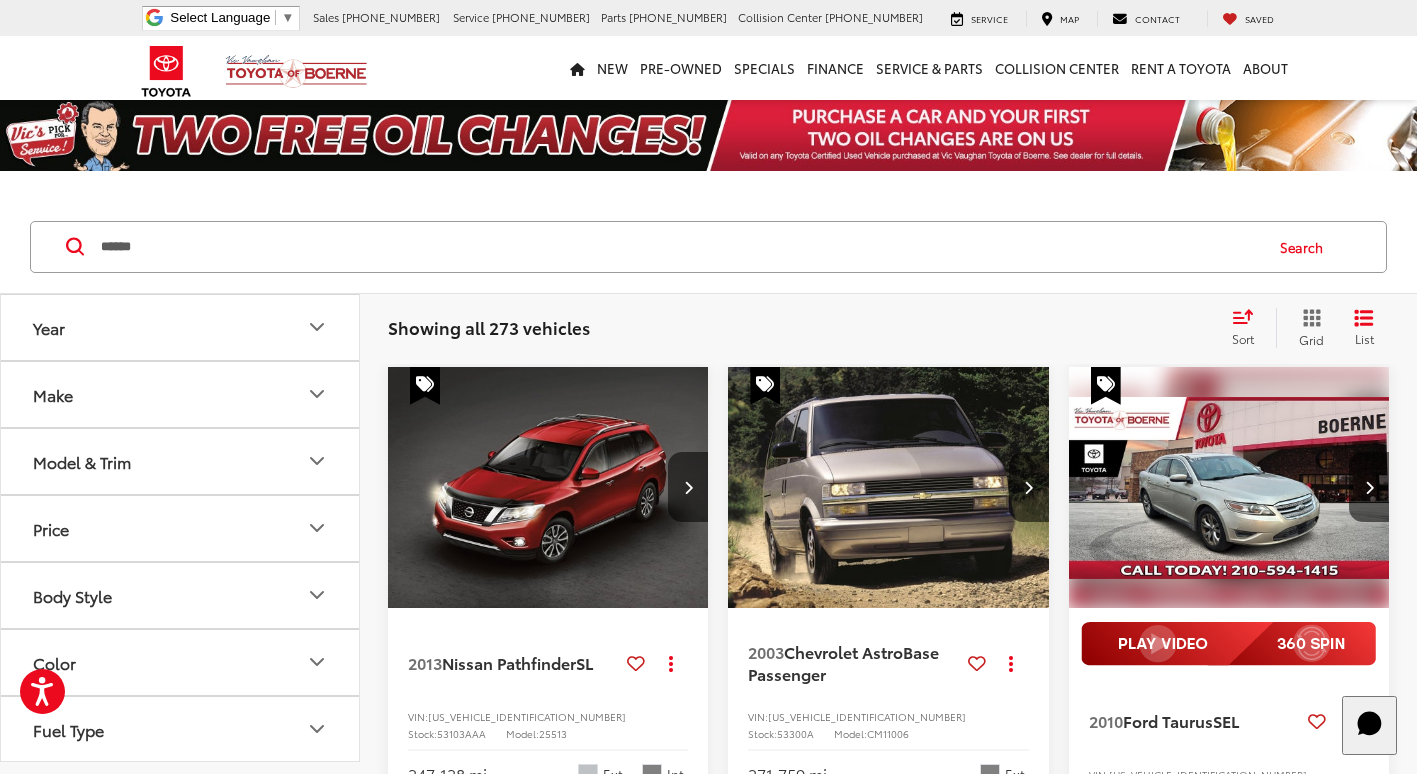 type on "******" 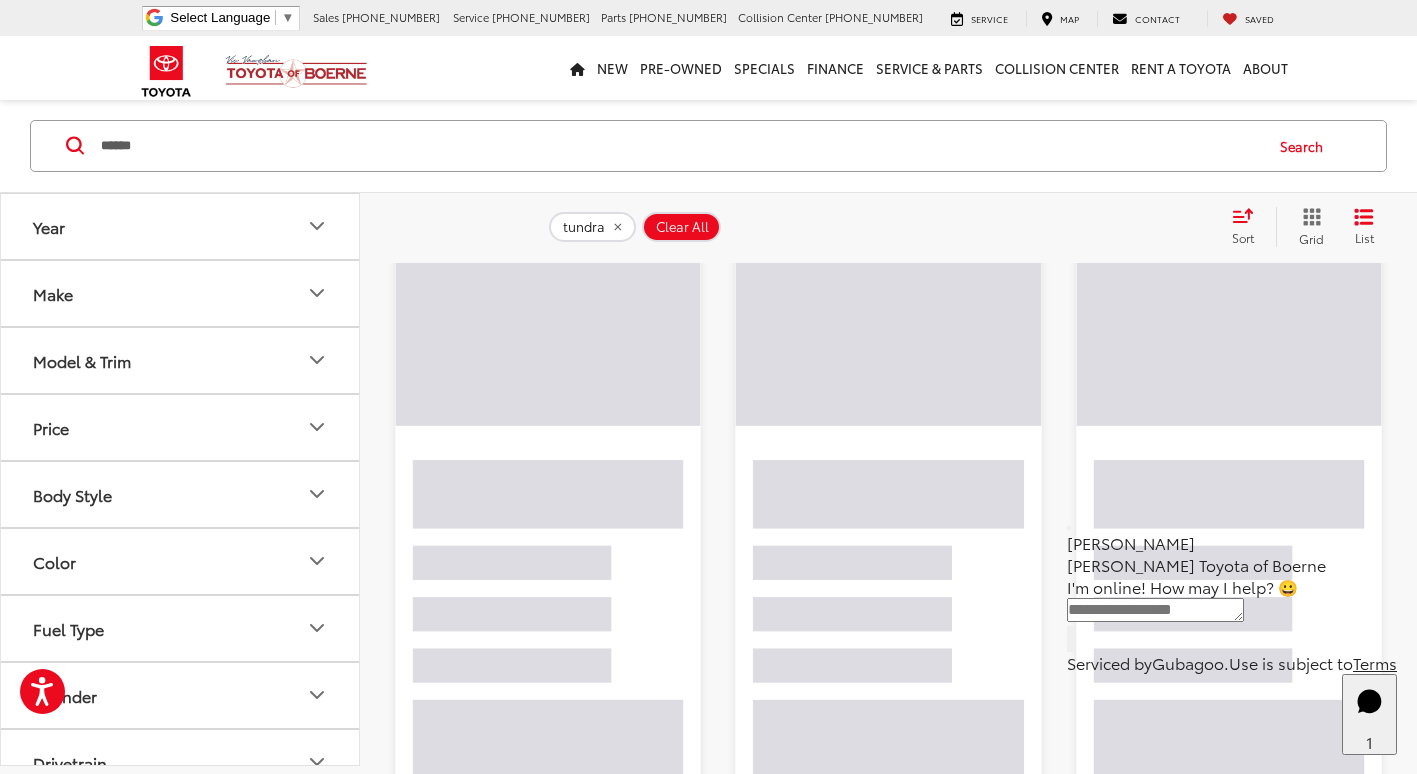 scroll, scrollTop: 200, scrollLeft: 0, axis: vertical 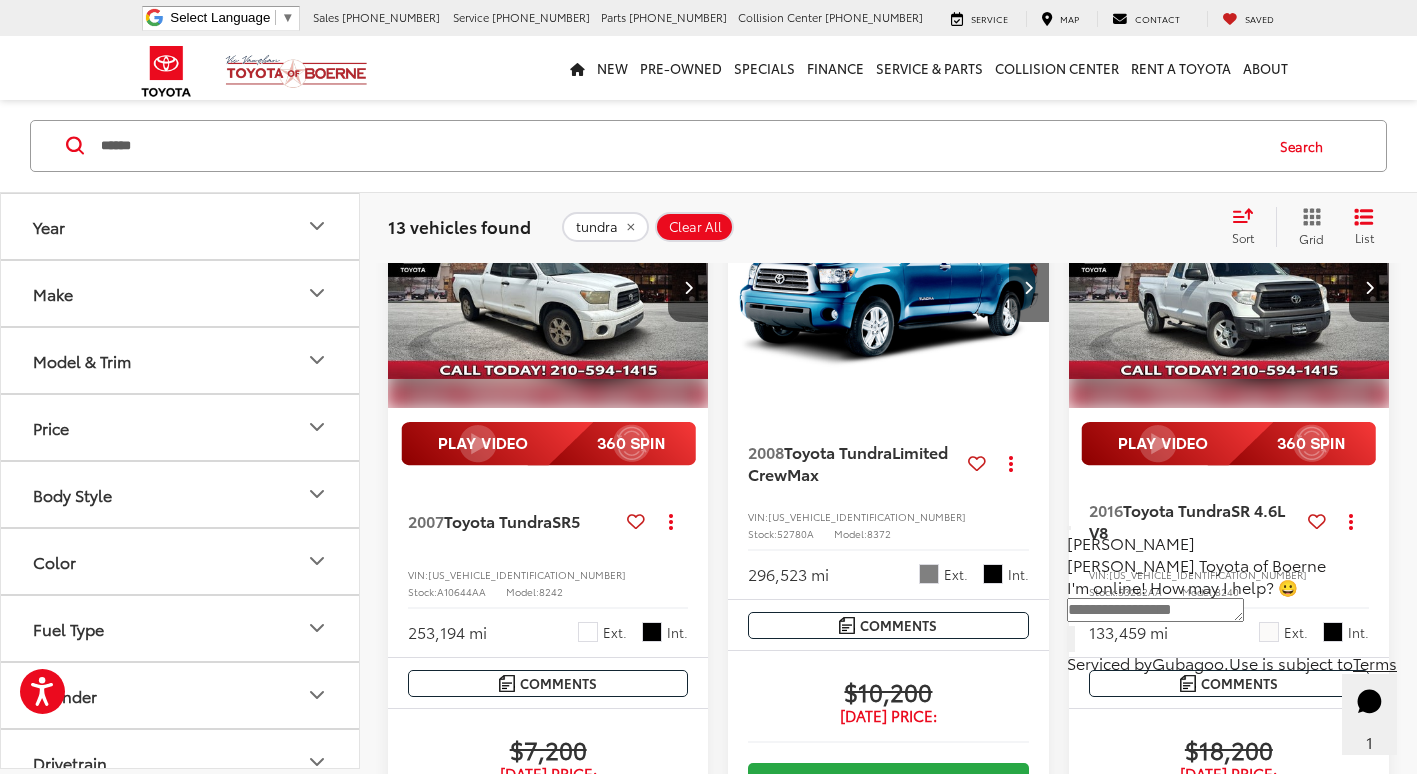 click on "1" 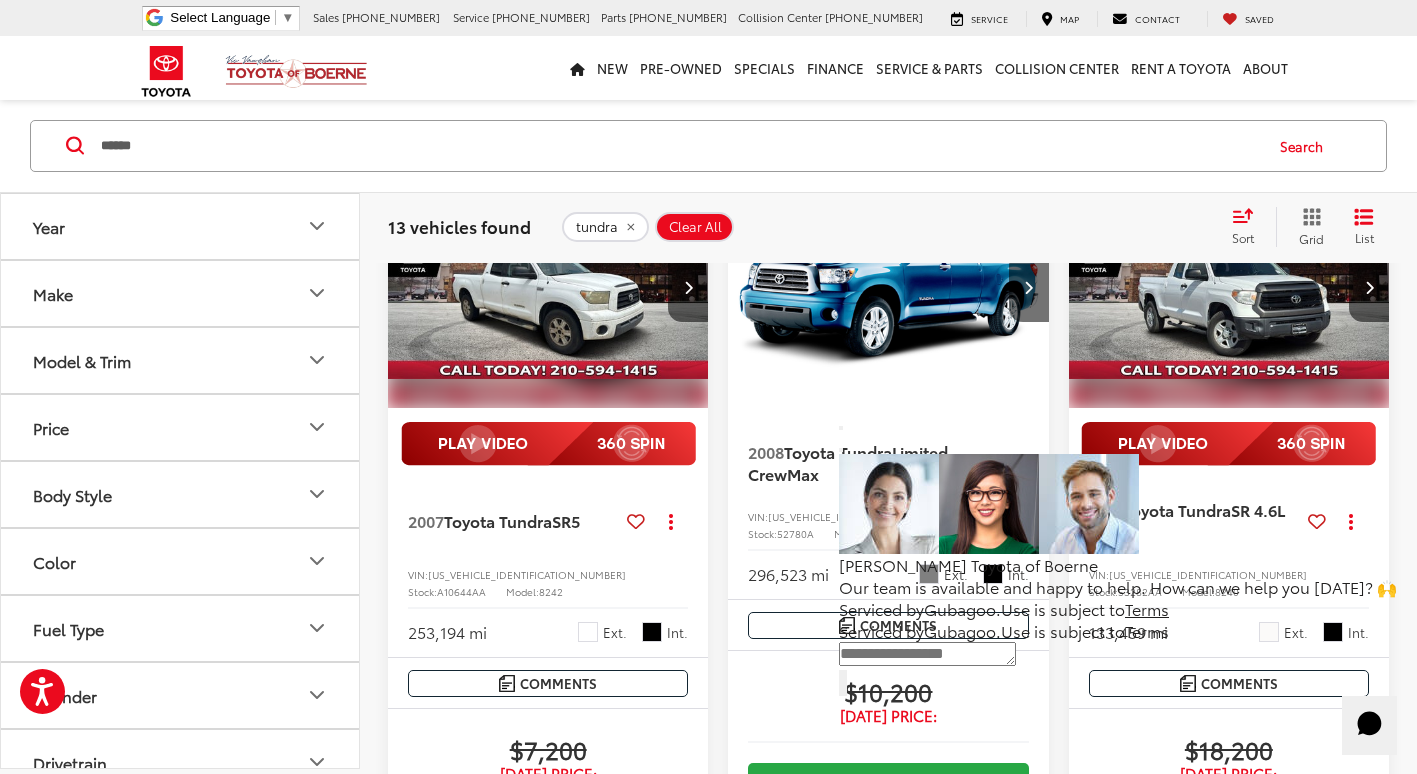 click on "Start Chat" at bounding box center [1370, 726] 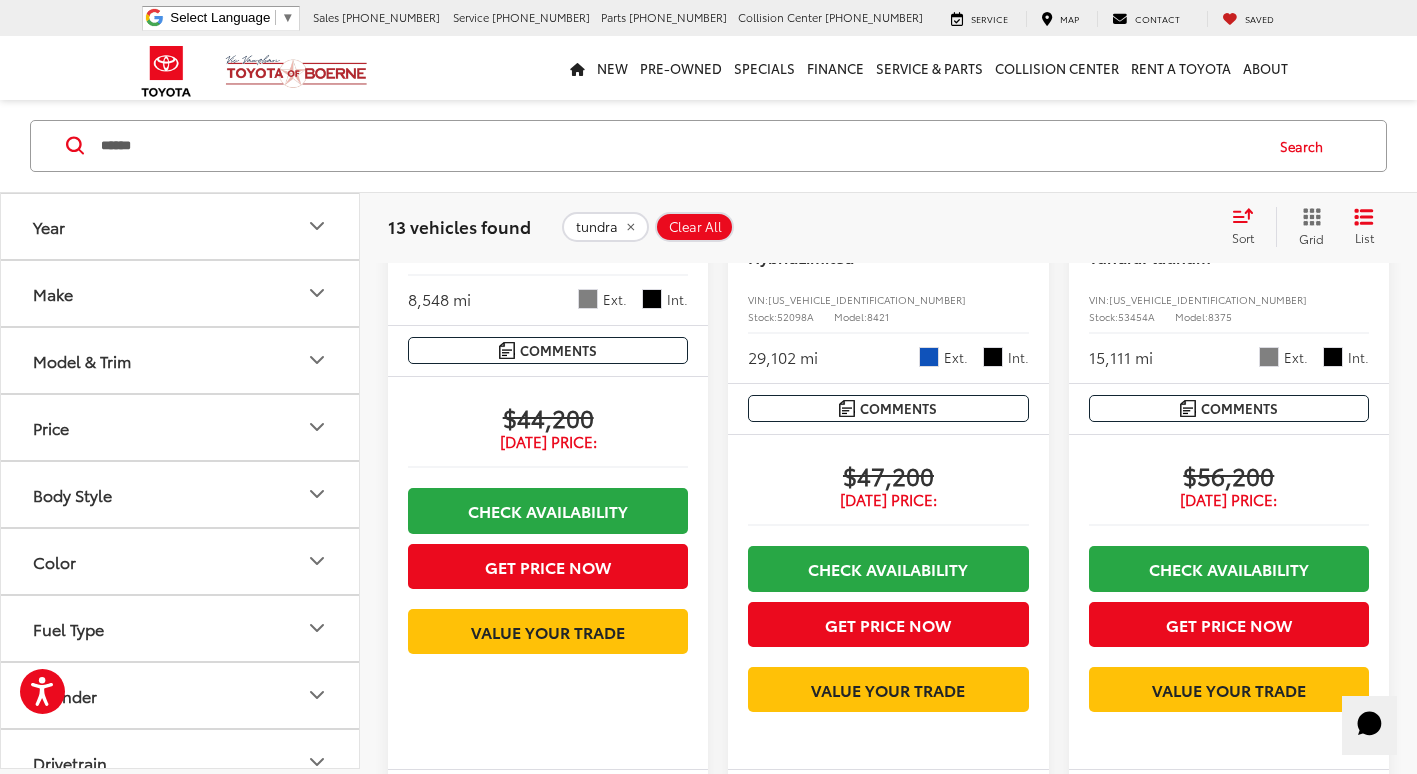 scroll, scrollTop: 3658, scrollLeft: 0, axis: vertical 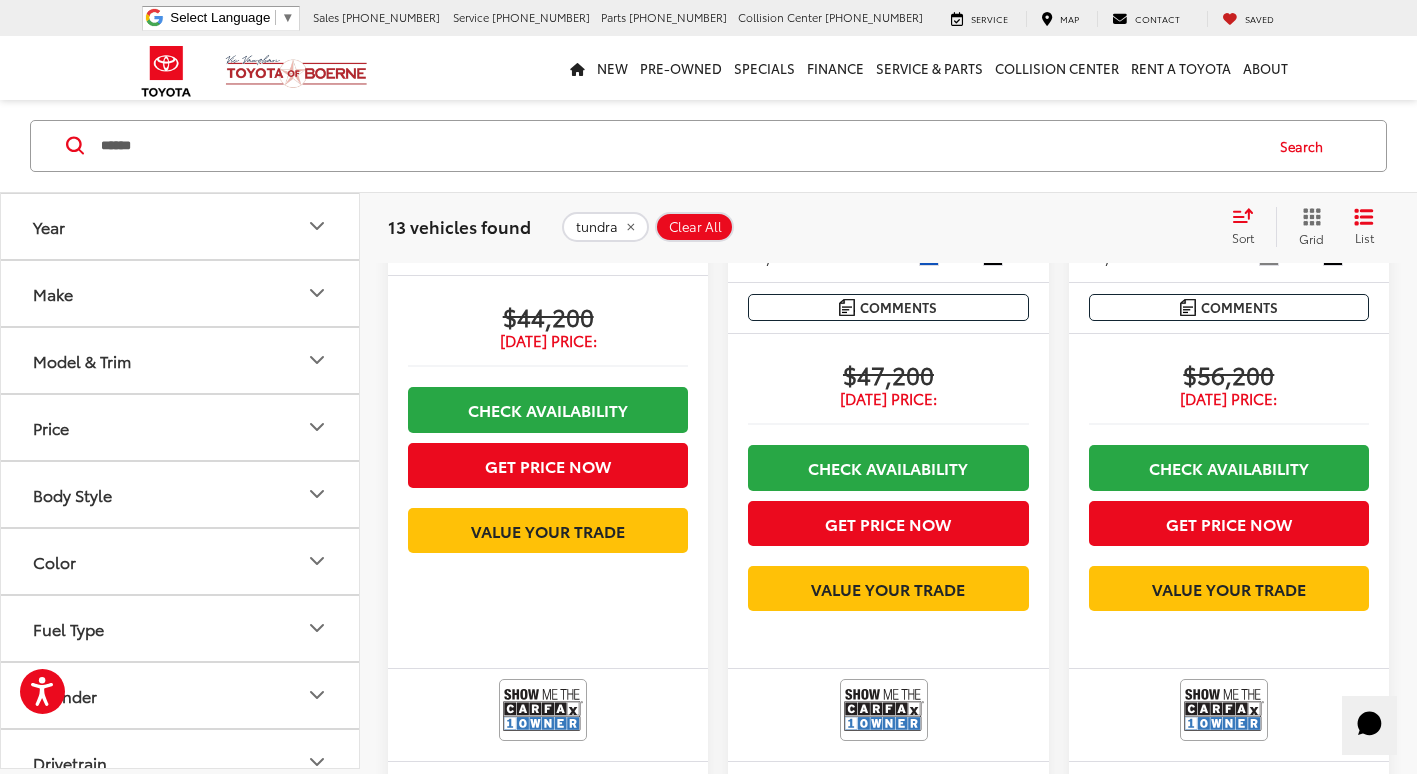 type 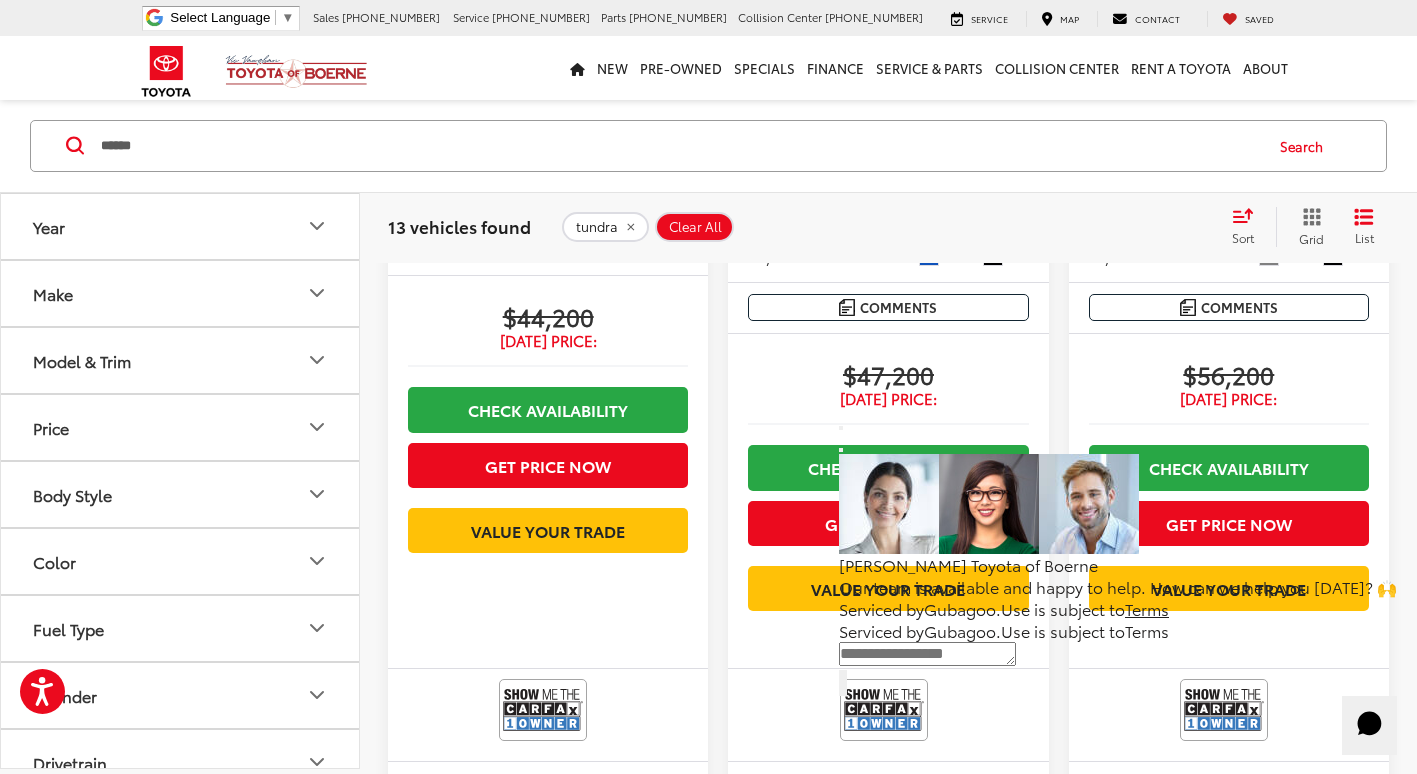 click on "Start Chat" at bounding box center [1370, 726] 